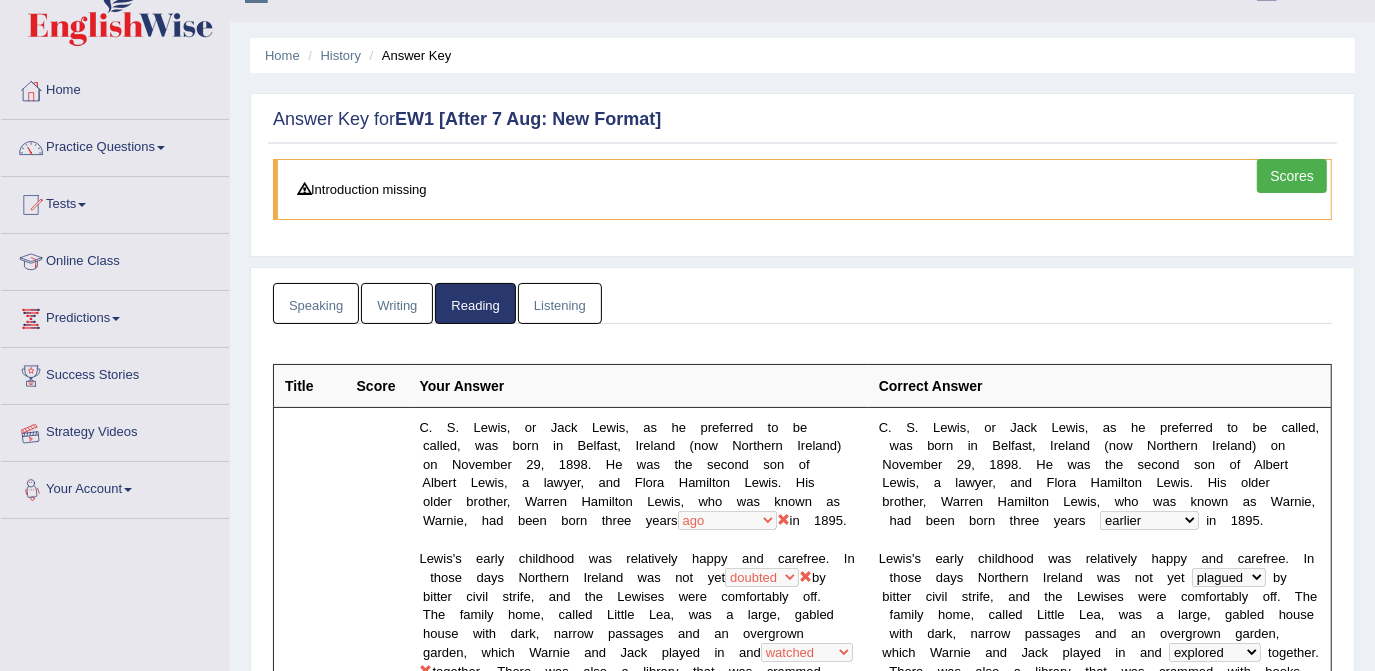 scroll, scrollTop: 0, scrollLeft: 0, axis: both 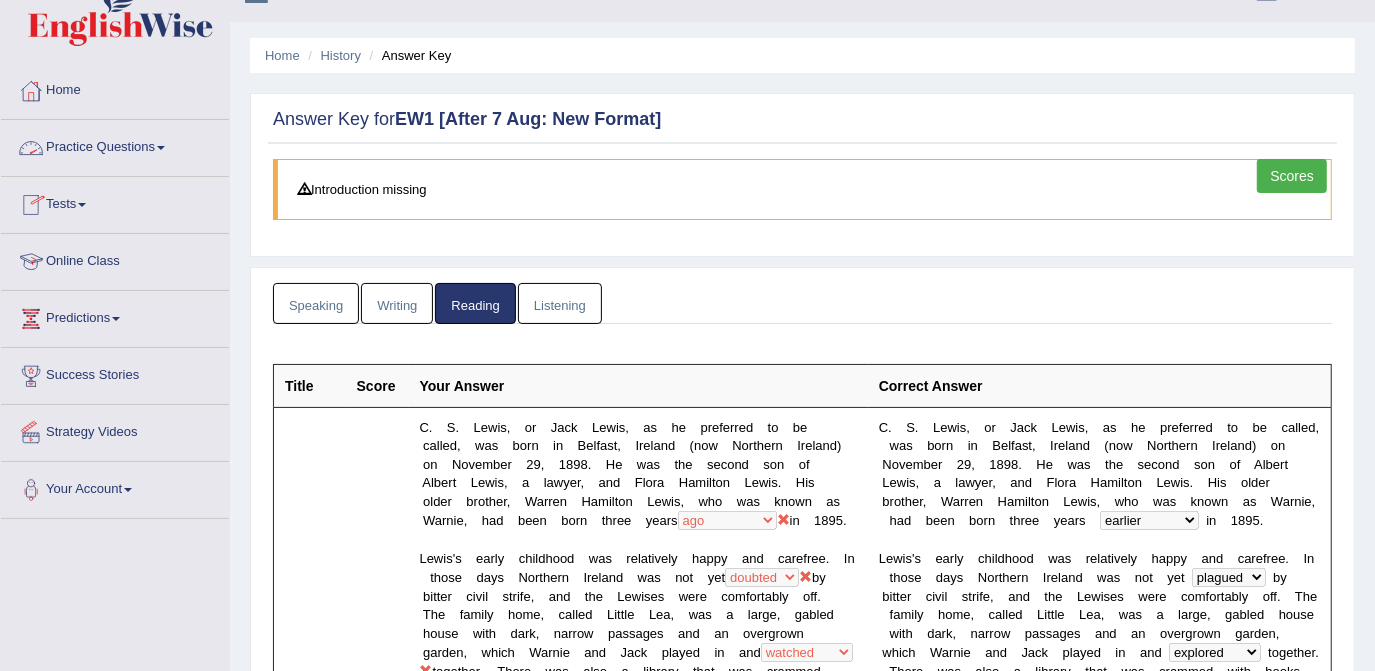 click on "Online Class" at bounding box center [115, 259] 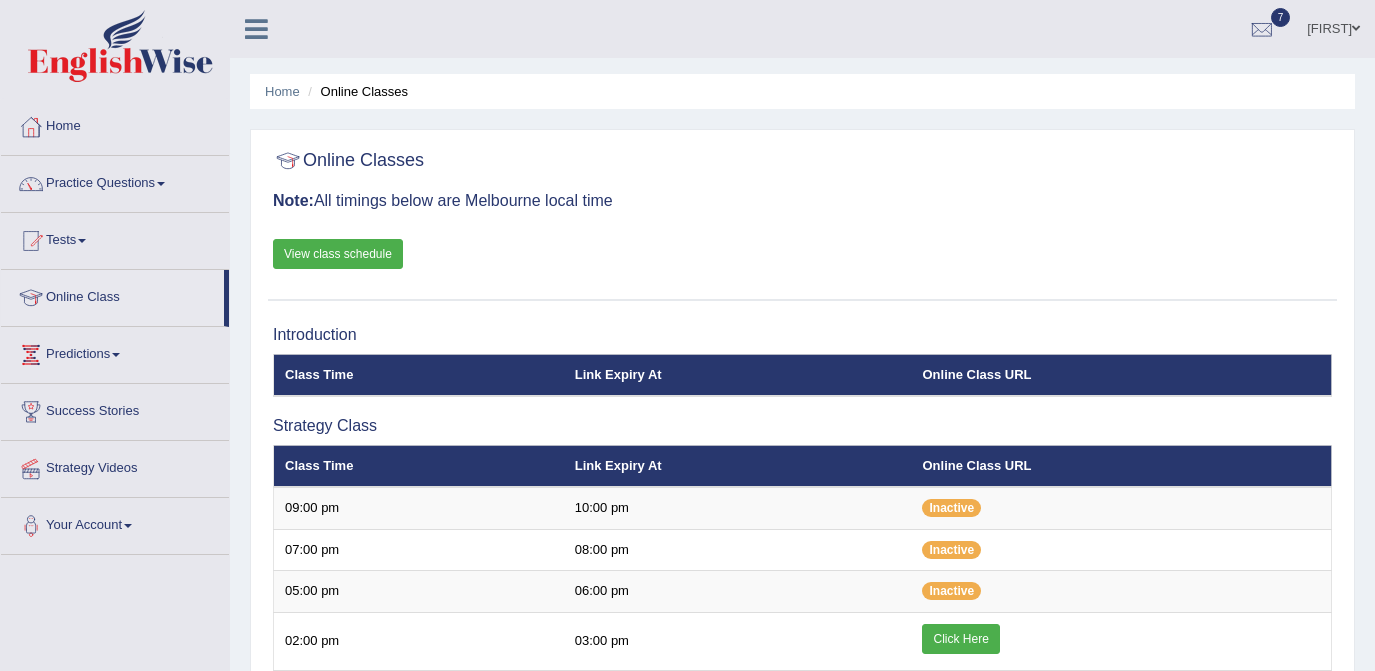 scroll, scrollTop: 17, scrollLeft: 0, axis: vertical 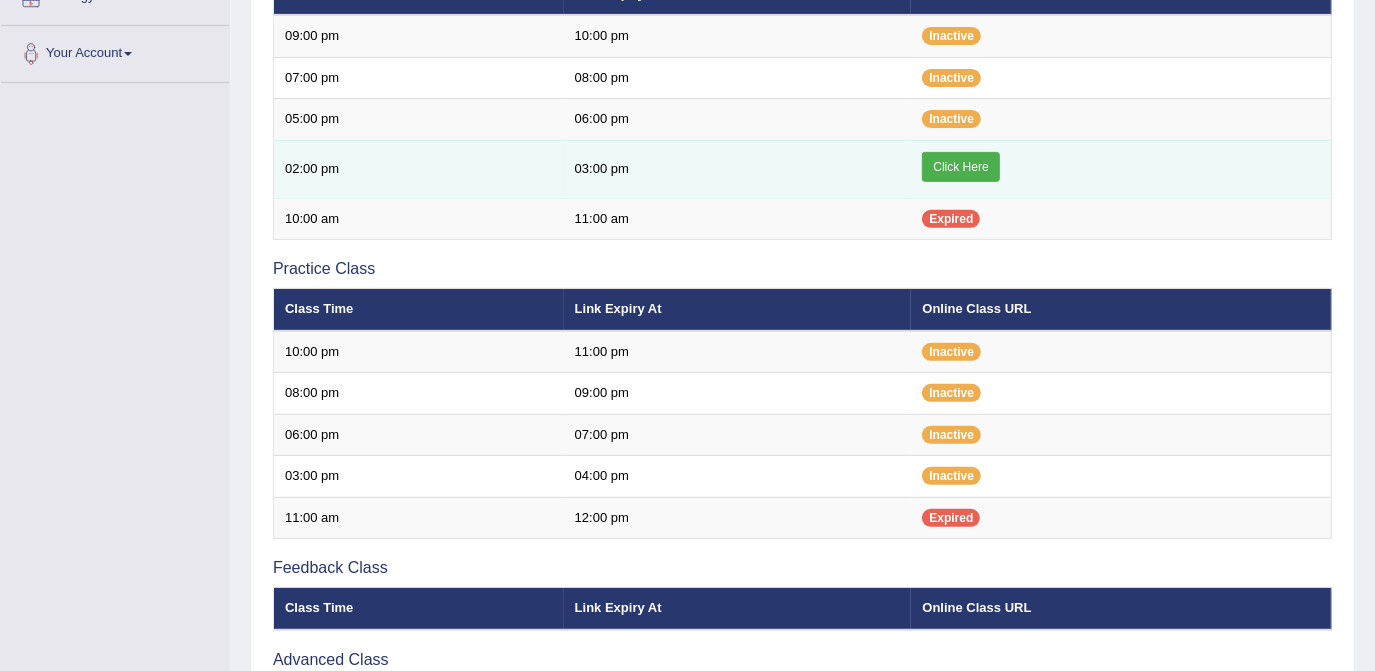 click on "Click Here" at bounding box center [960, 167] 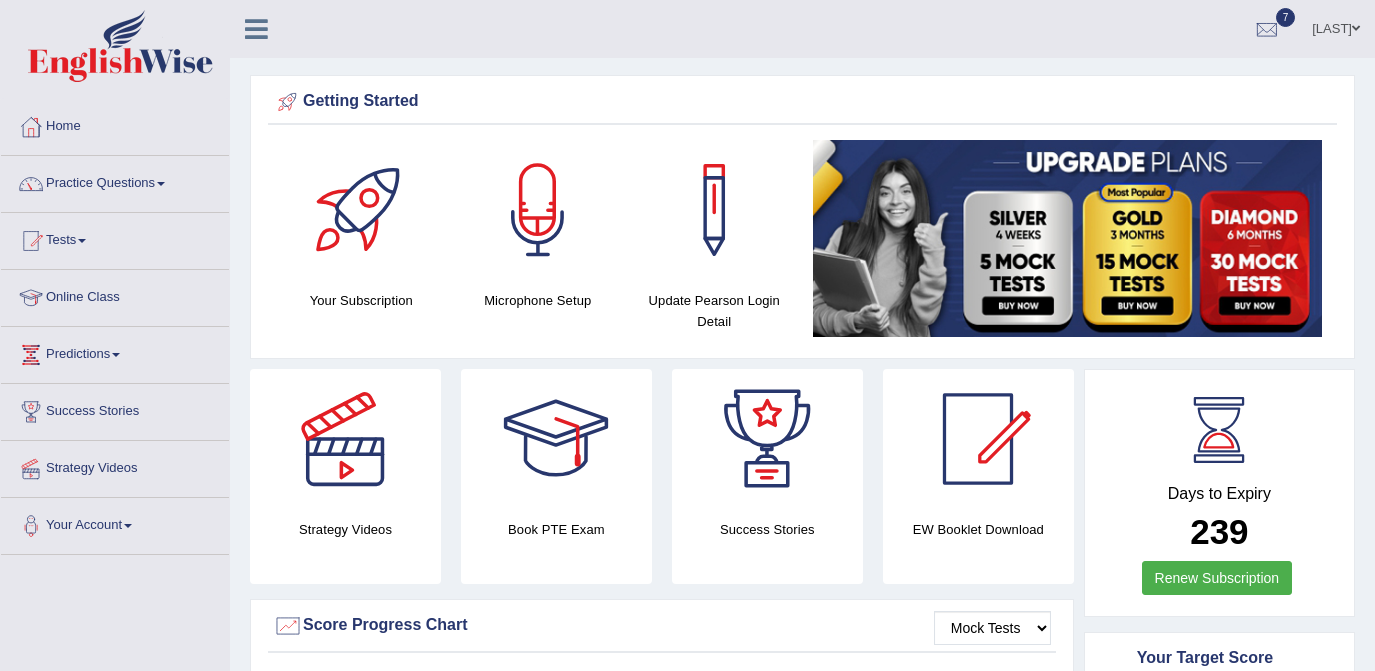 click on "Practice Questions" at bounding box center [115, 181] 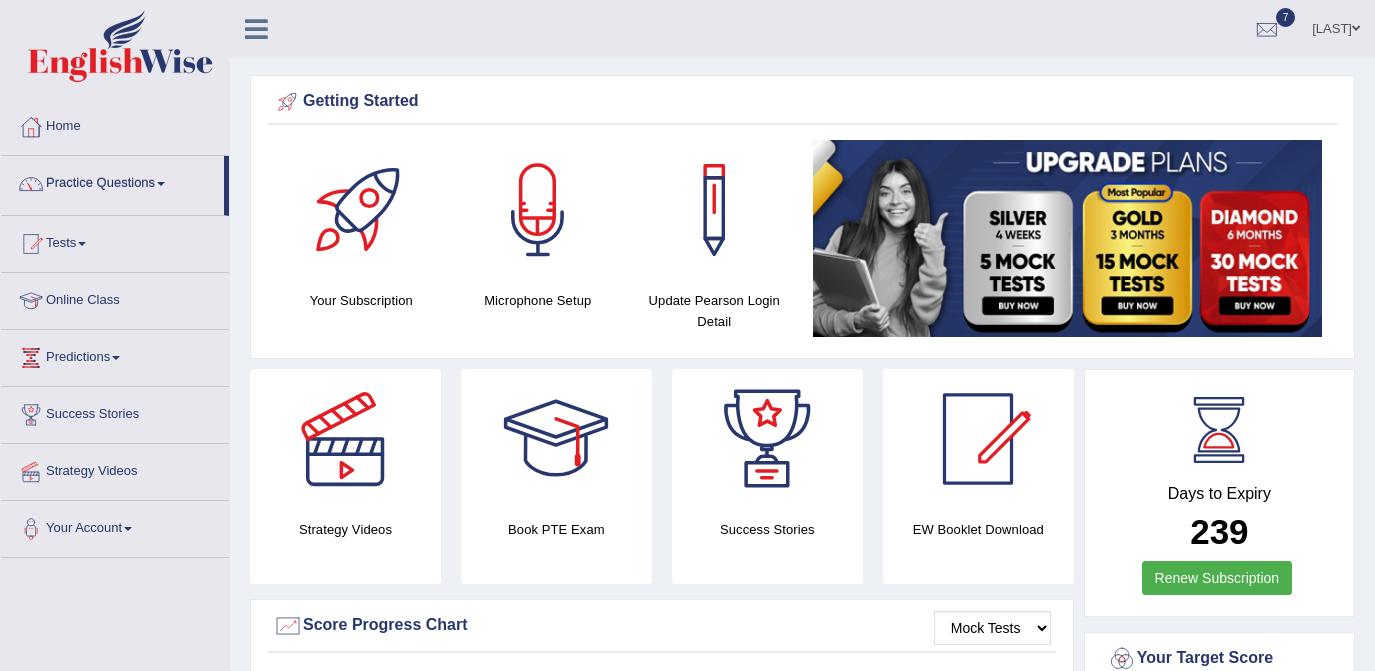 scroll, scrollTop: 0, scrollLeft: 0, axis: both 